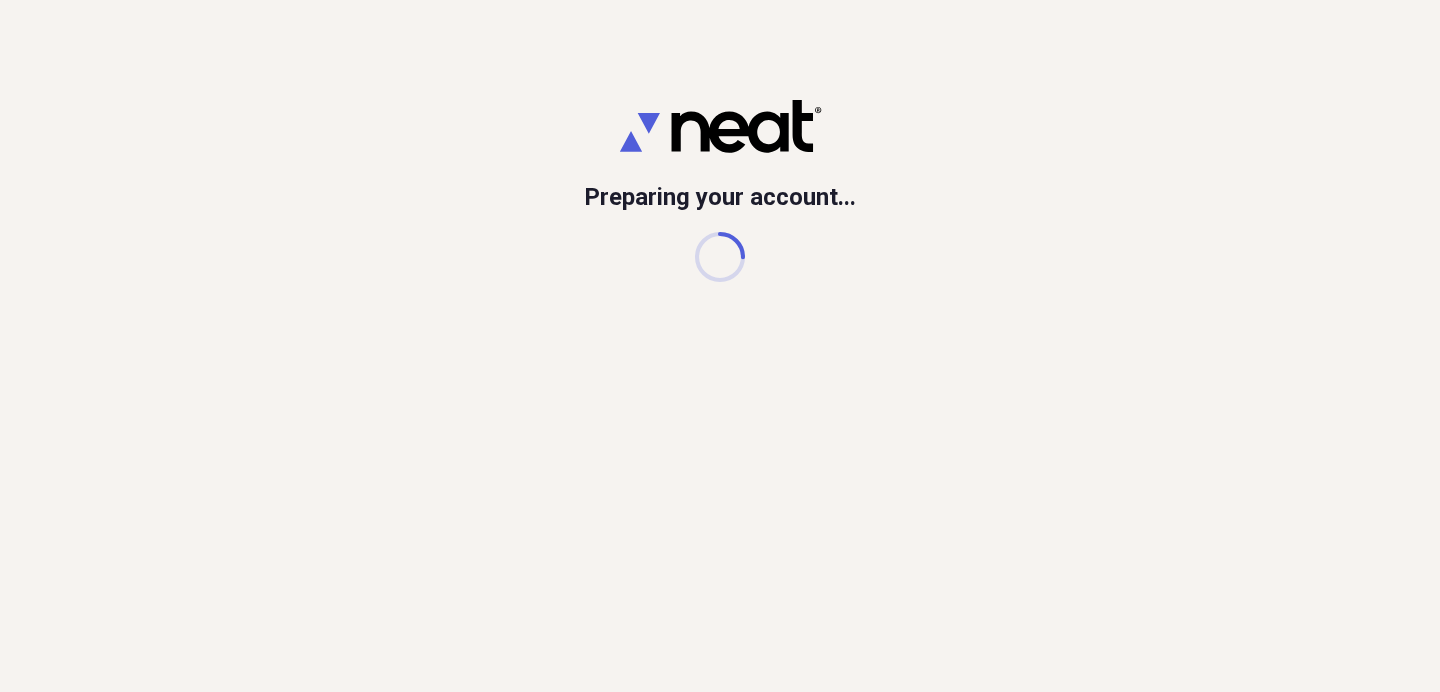 scroll, scrollTop: 0, scrollLeft: 0, axis: both 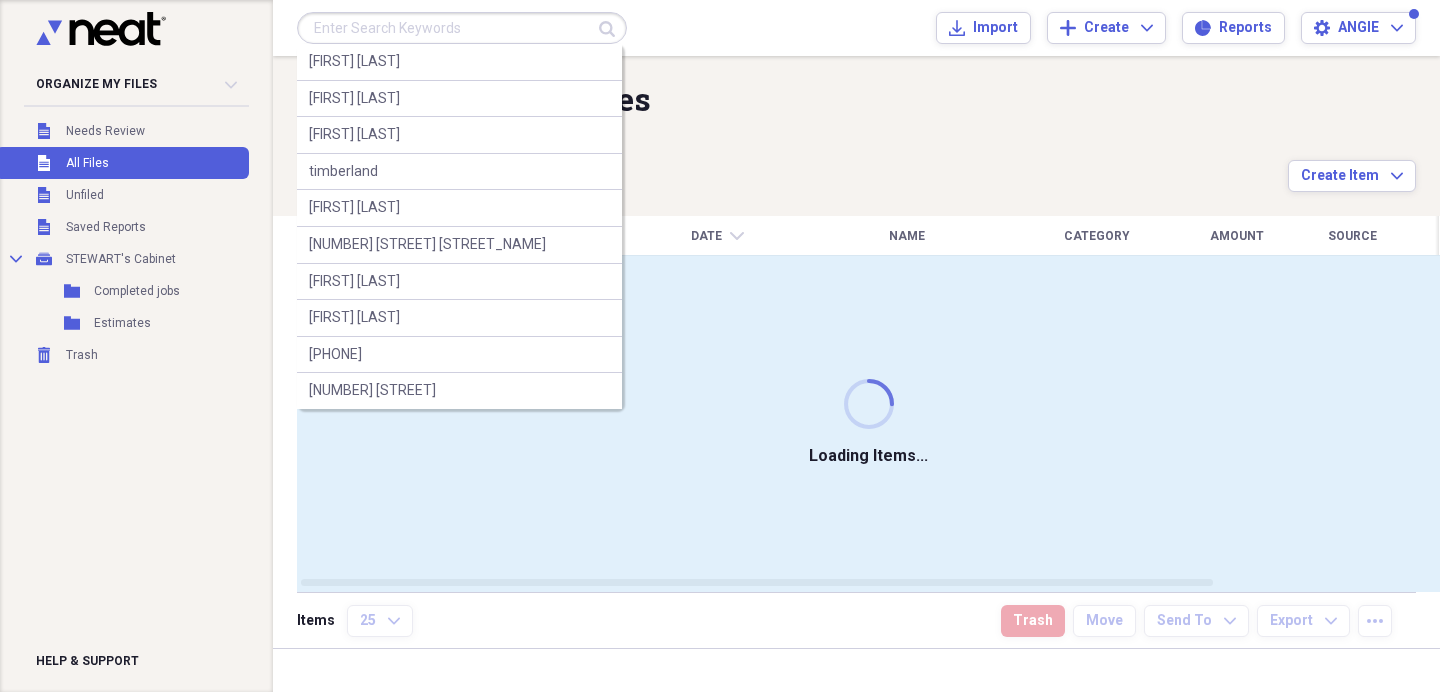 click at bounding box center (462, 28) 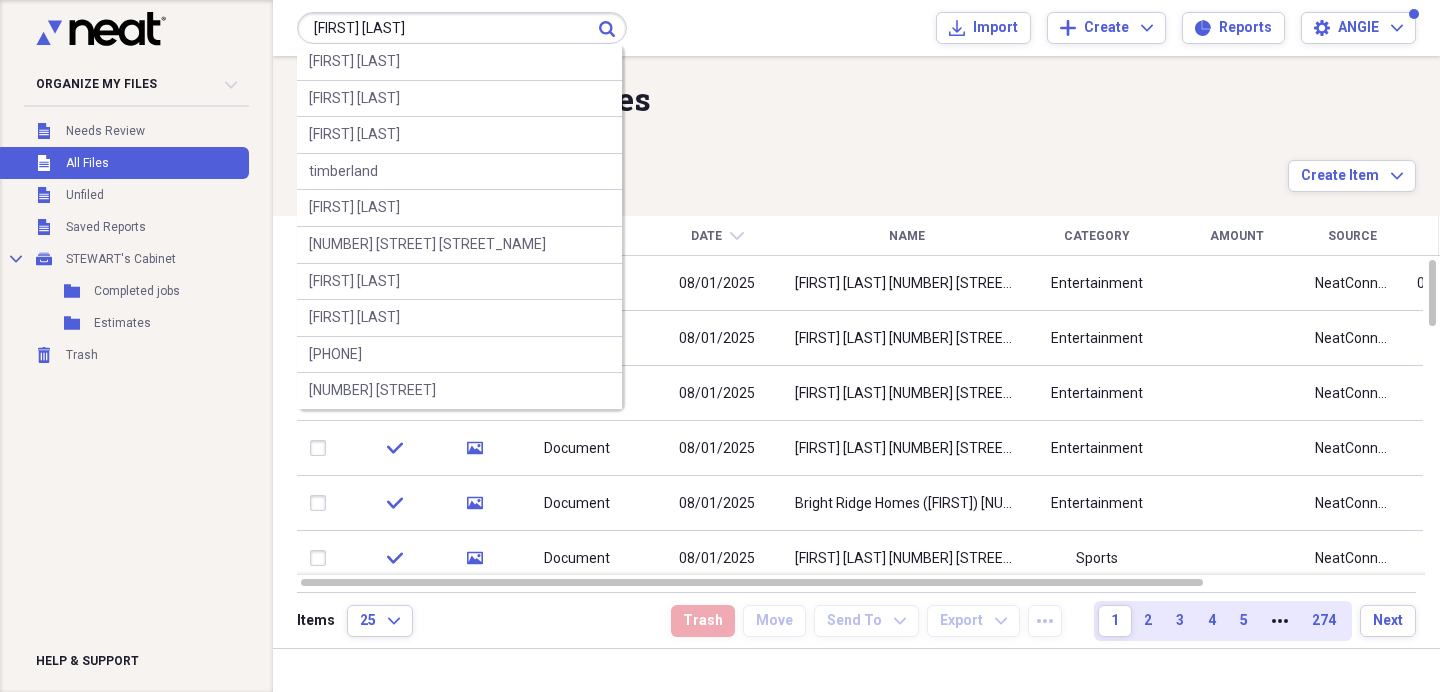 type on "[FIRST] [LAST]" 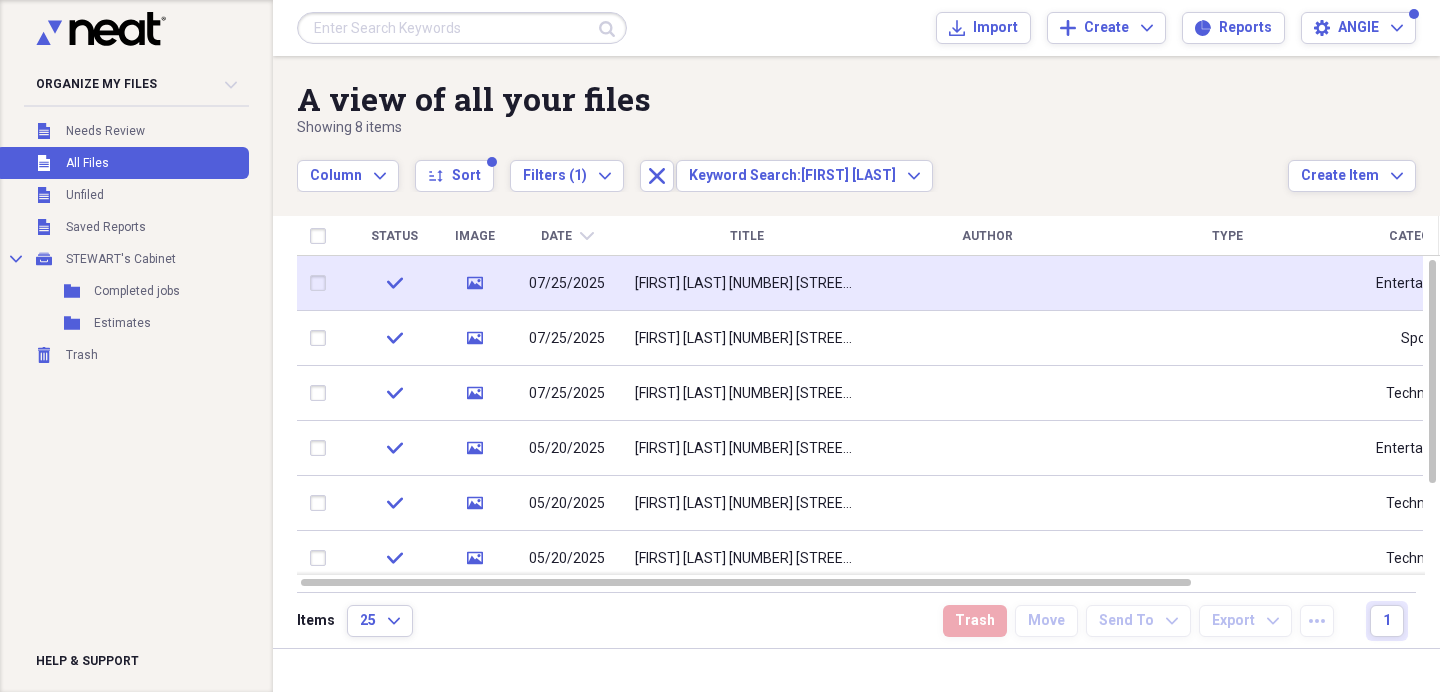 click on "[FIRST] [LAST] [NUMBER] [STREET] [CITY] [POSTAL_CODE]" at bounding box center (747, 284) 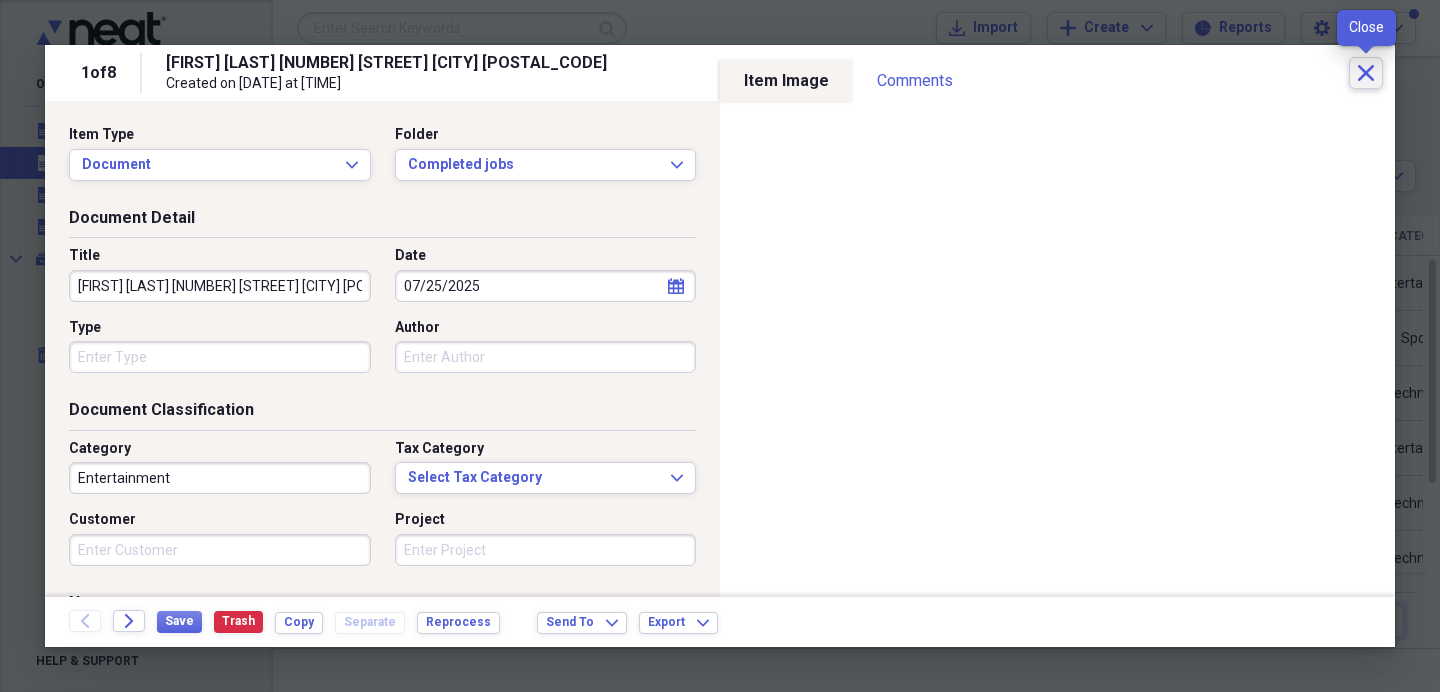 click on "Close" at bounding box center [1366, 73] 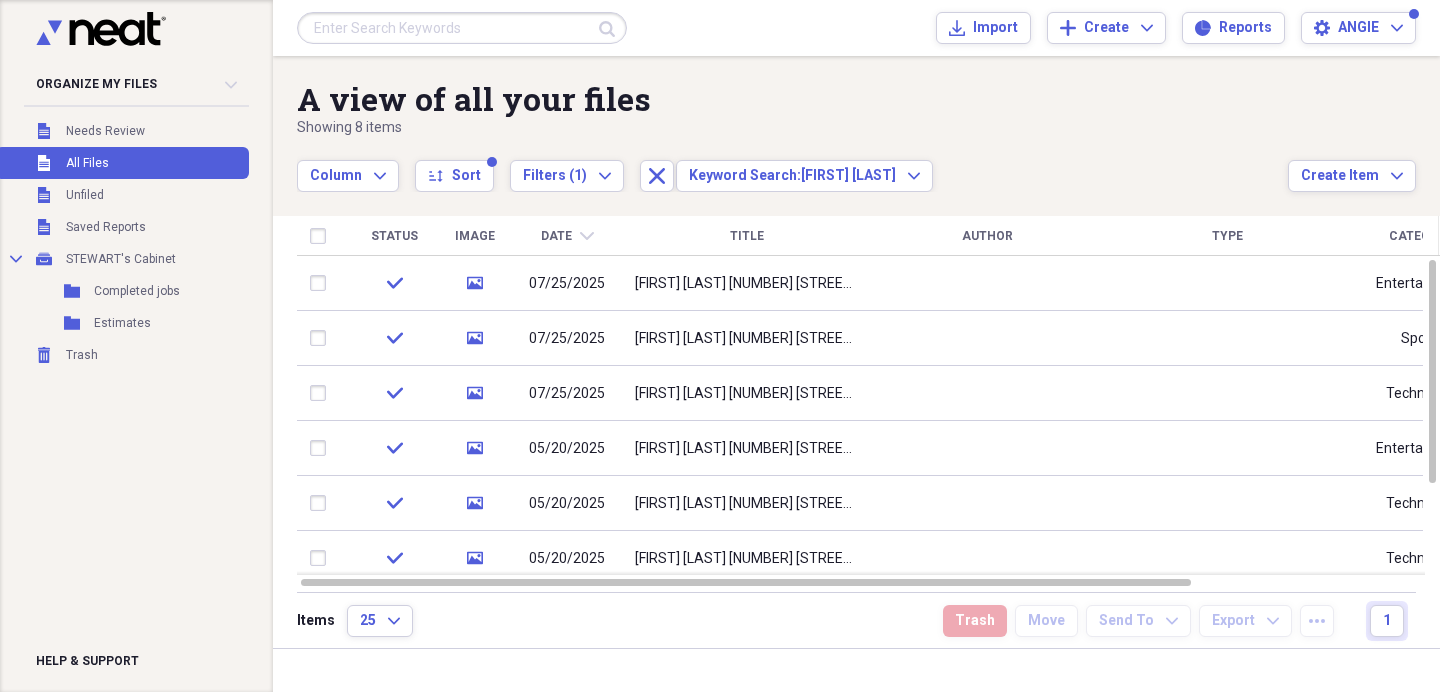 click at bounding box center (462, 28) 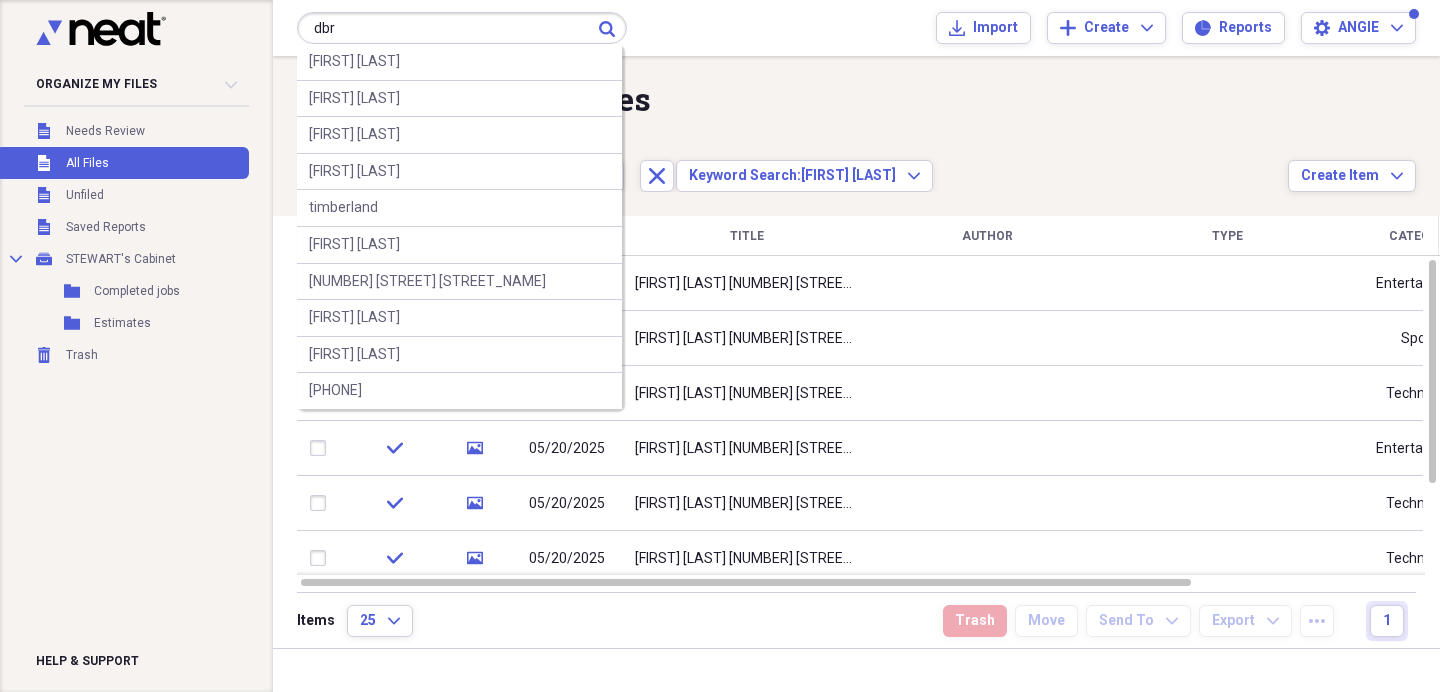 type on "dbr" 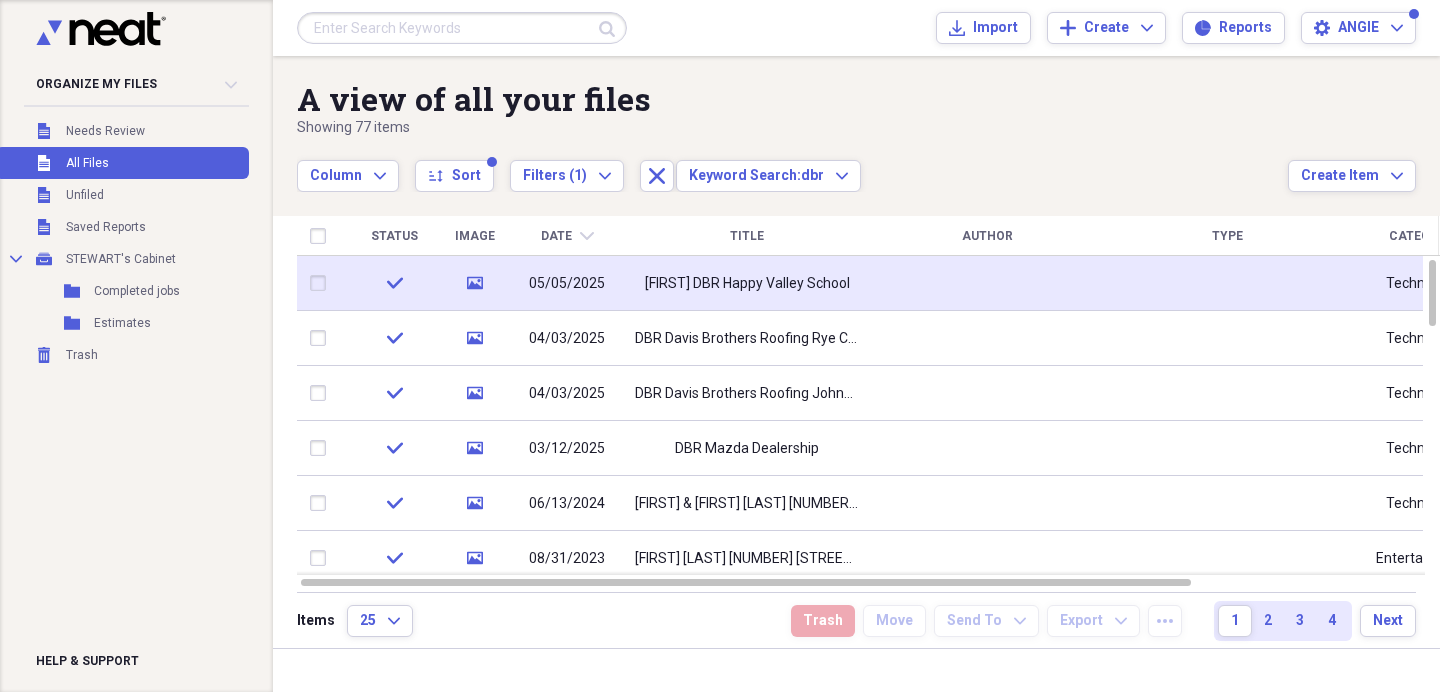 click on "[FIRST] DBR Happy Valley School" at bounding box center (747, 284) 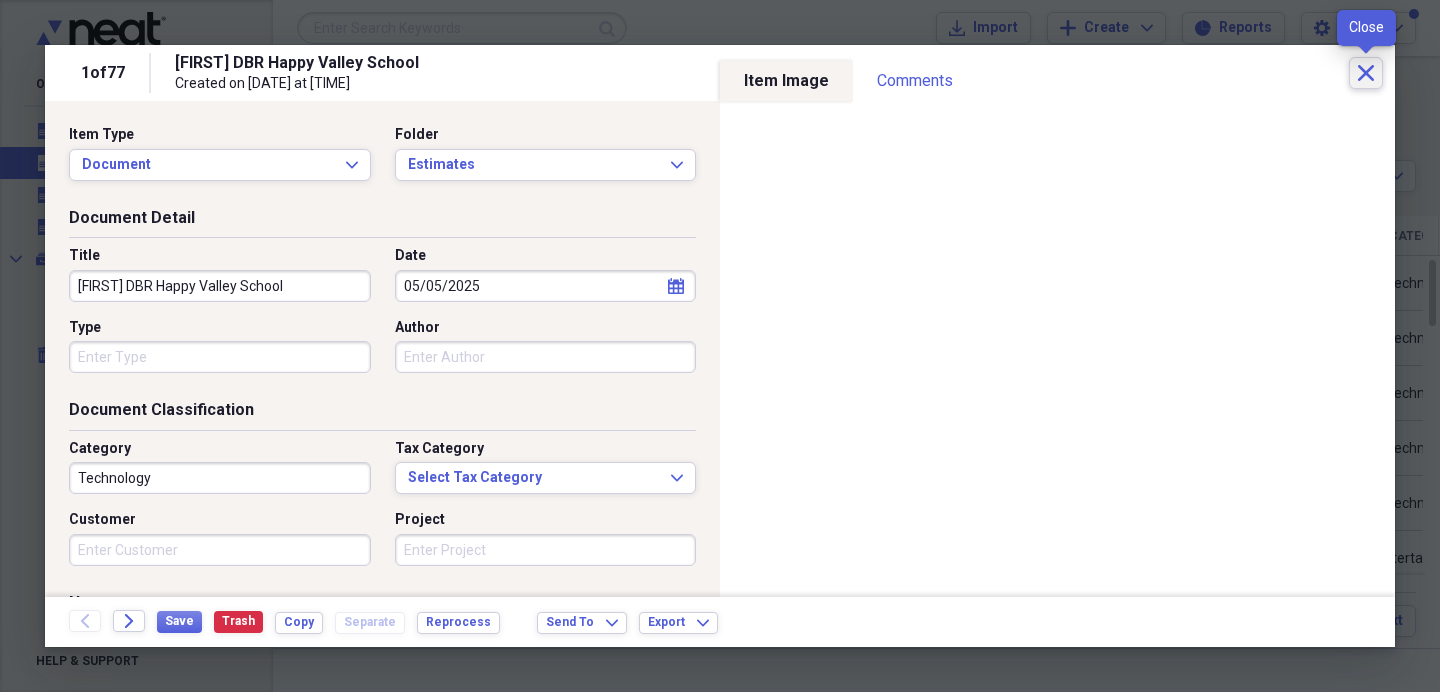 click on "Close" at bounding box center (1366, 73) 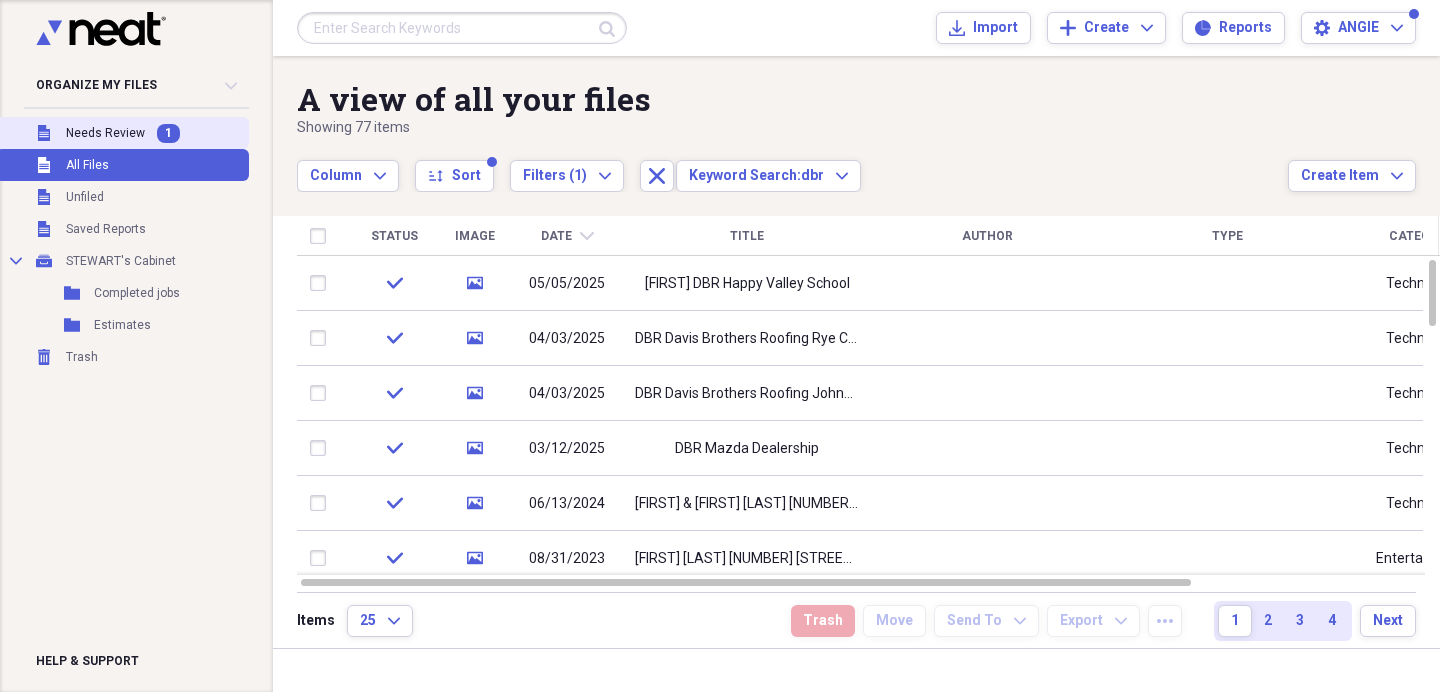 click on "Needs Review" at bounding box center (105, 133) 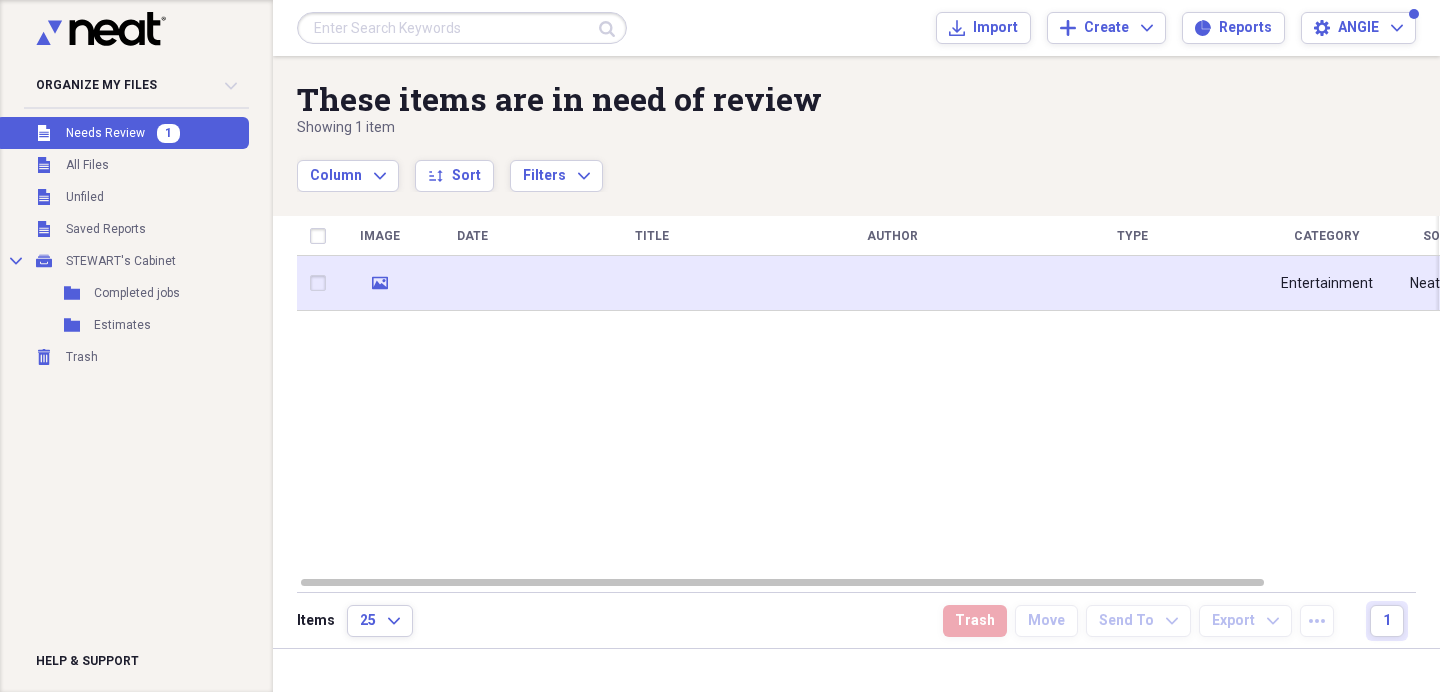click at bounding box center (652, 283) 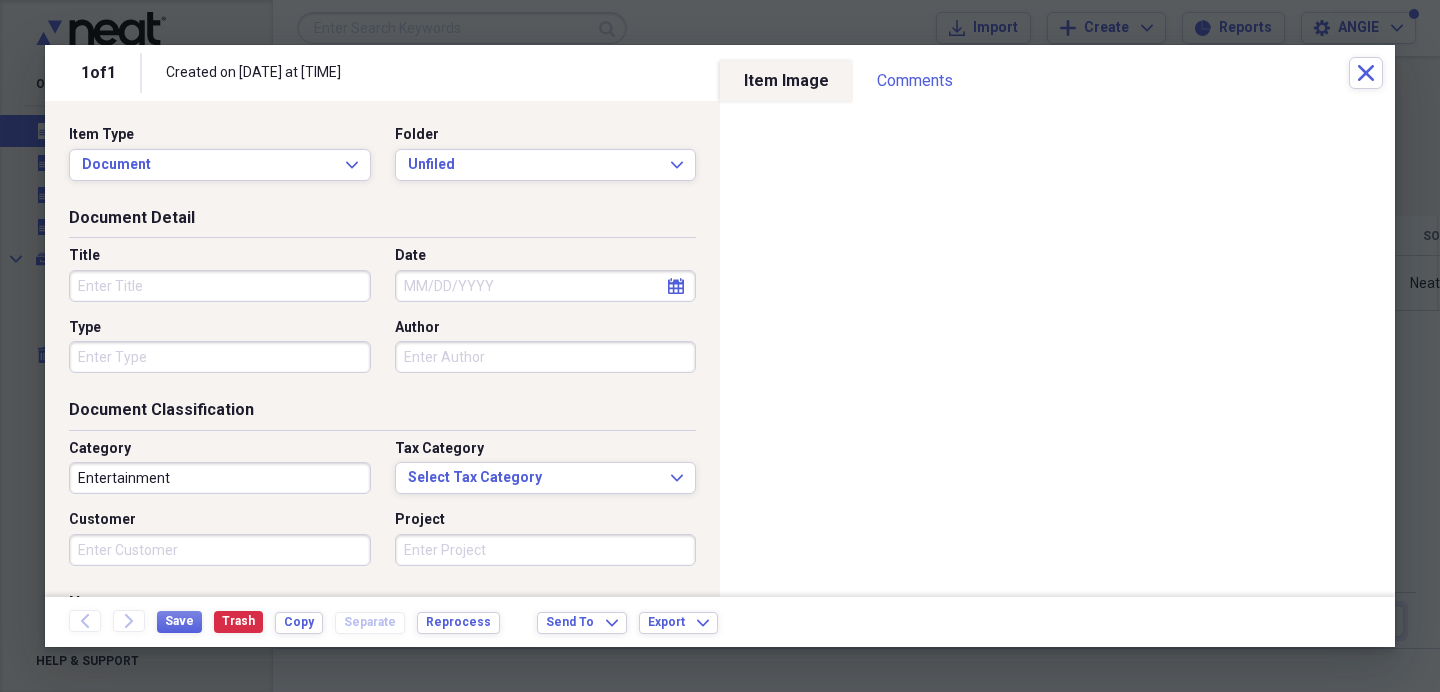 click on "Title" at bounding box center [220, 286] 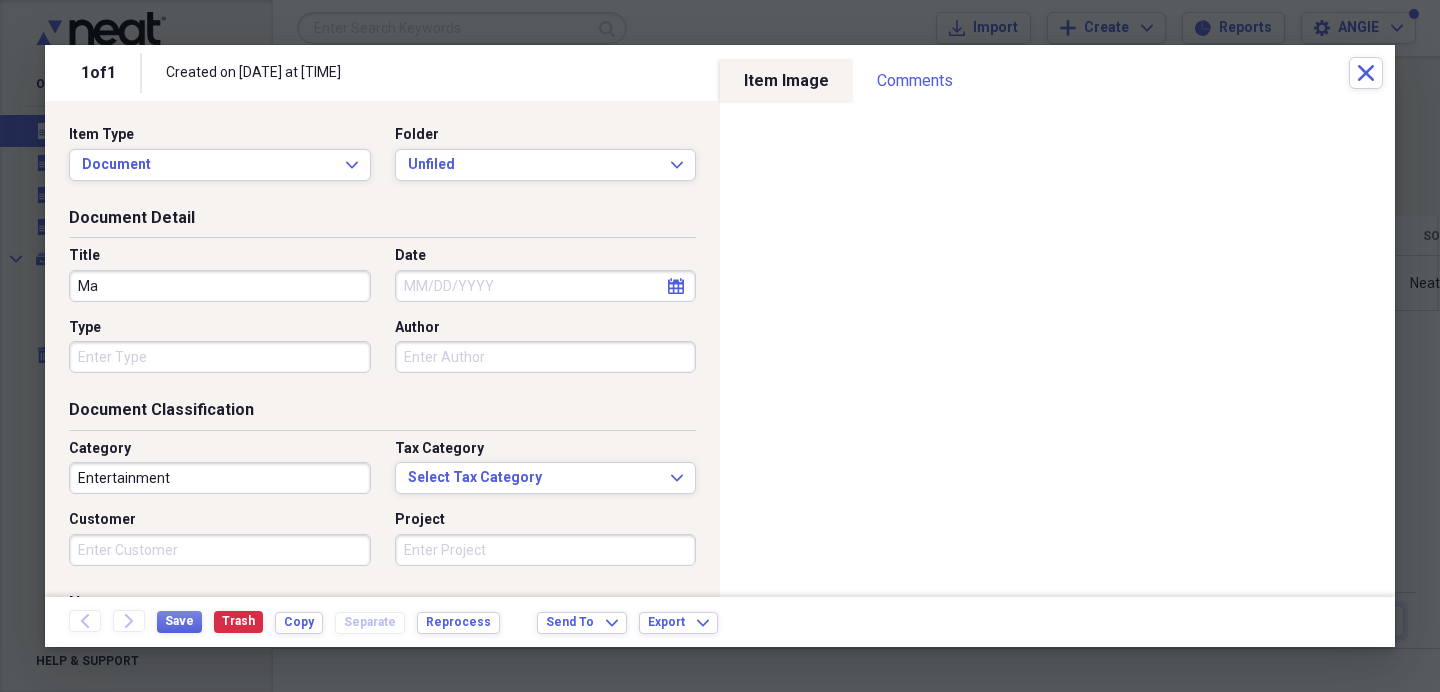type on "M" 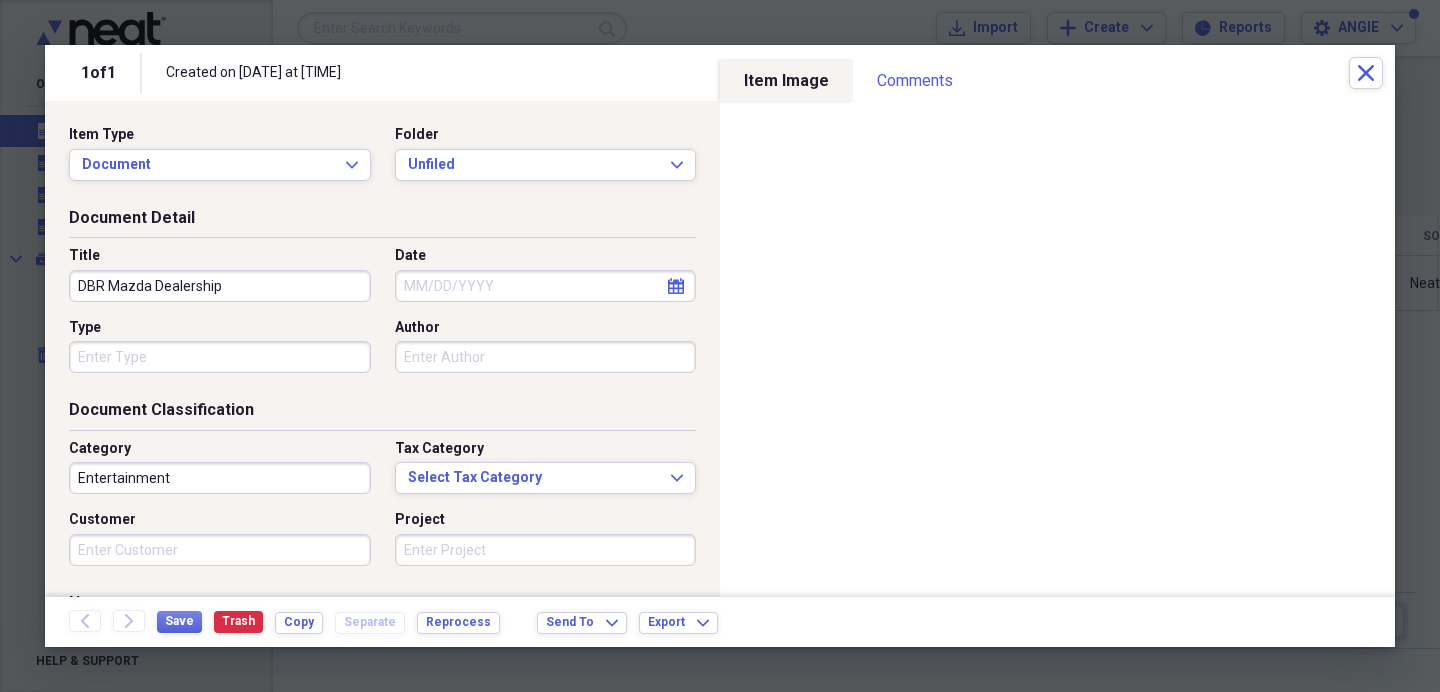 type on "DBR Mazda Dealership" 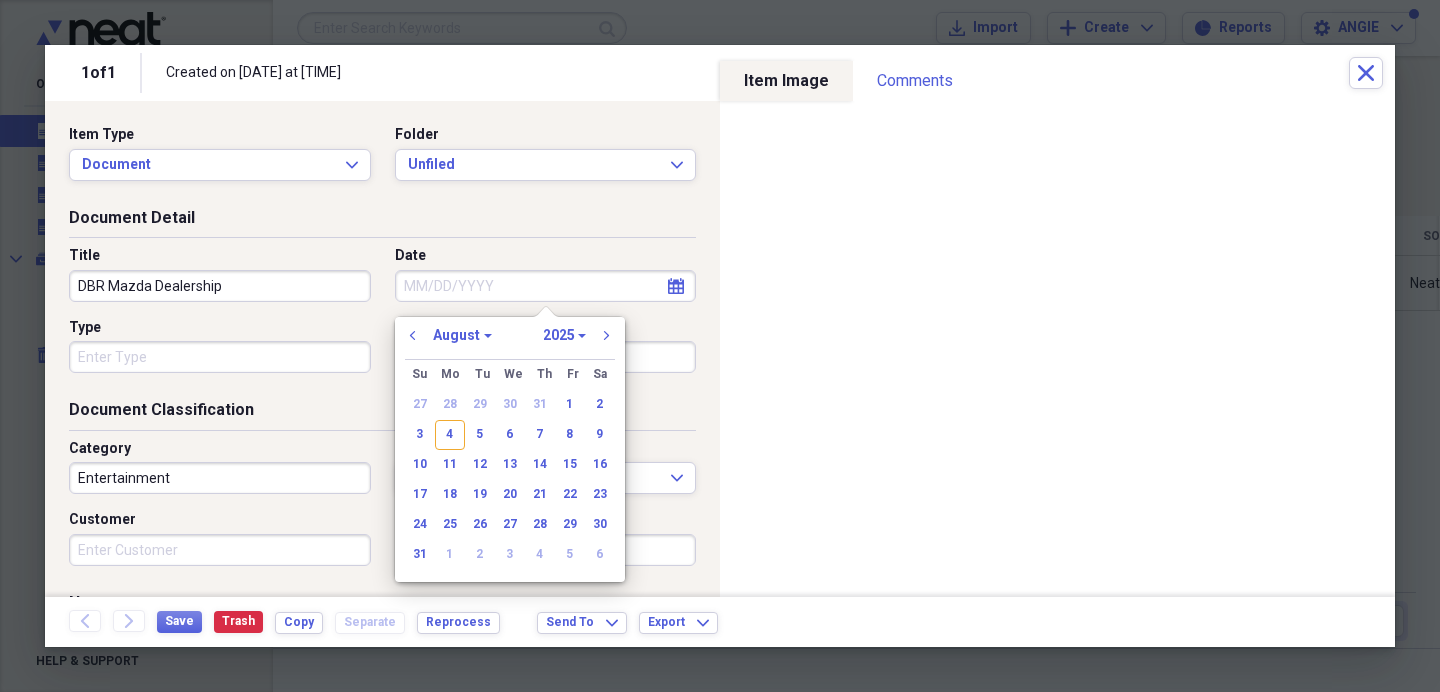 click on "Date" at bounding box center [546, 286] 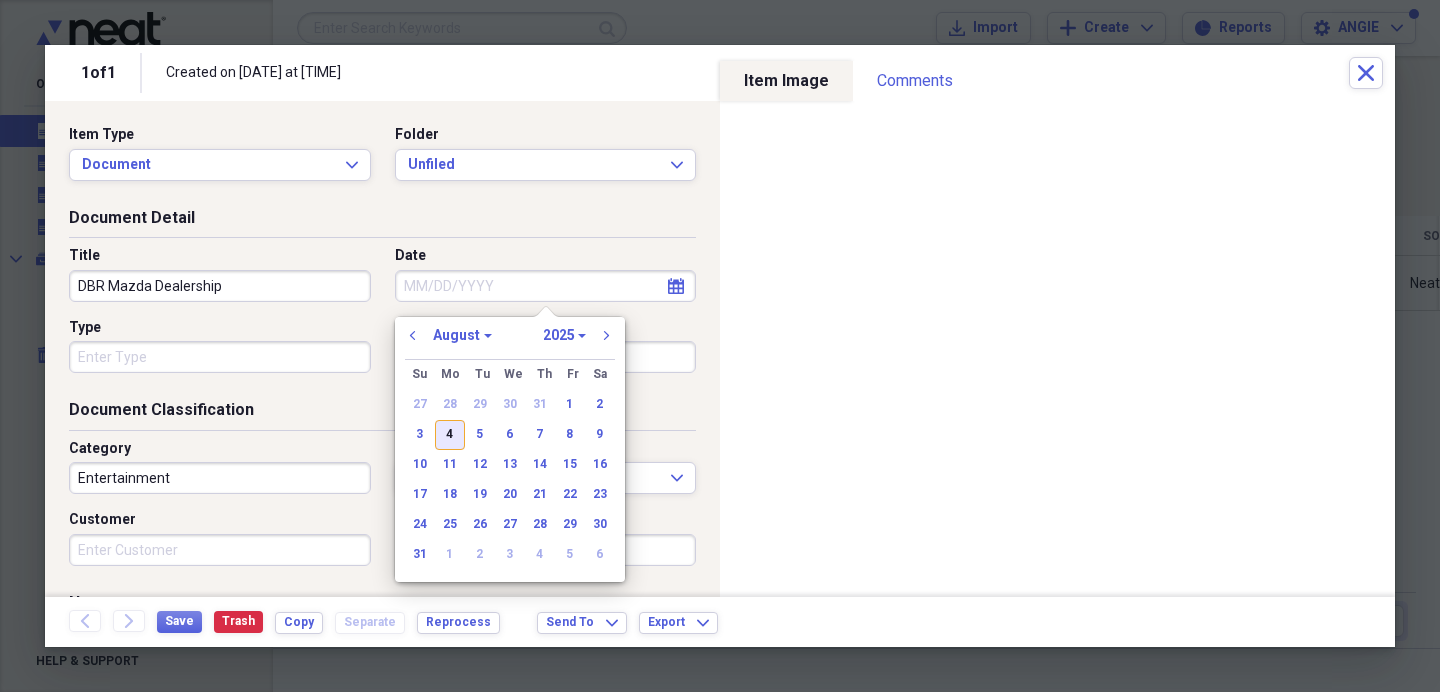 click on "4" at bounding box center (450, 435) 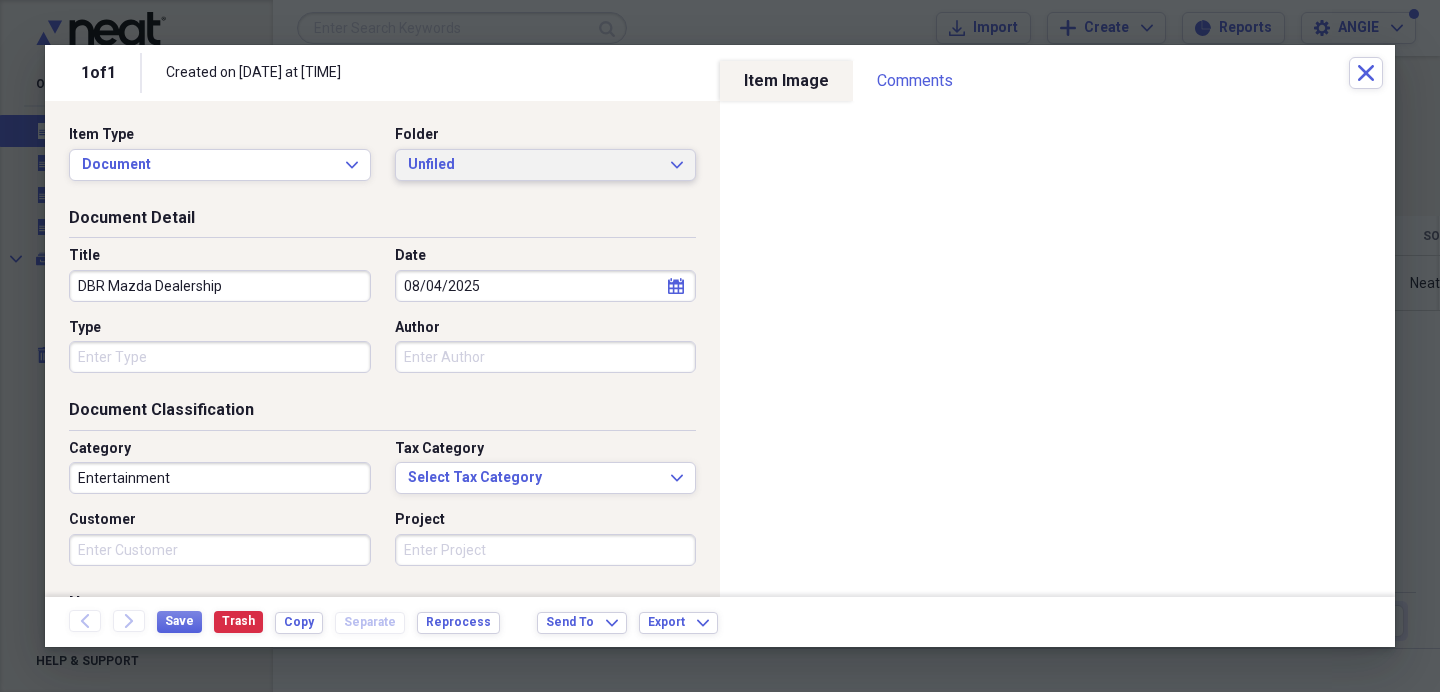 click on "Unfiled" at bounding box center (534, 165) 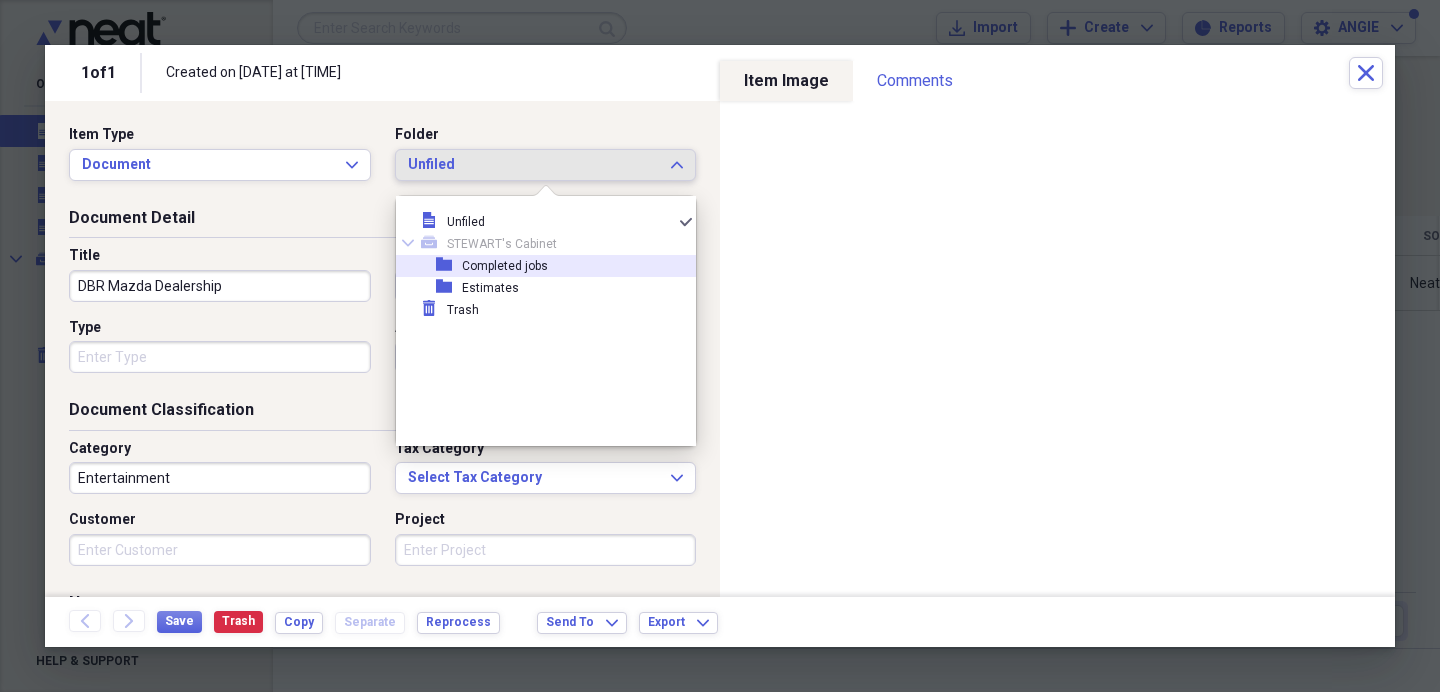 click on "folder Completed jobs" at bounding box center (538, 266) 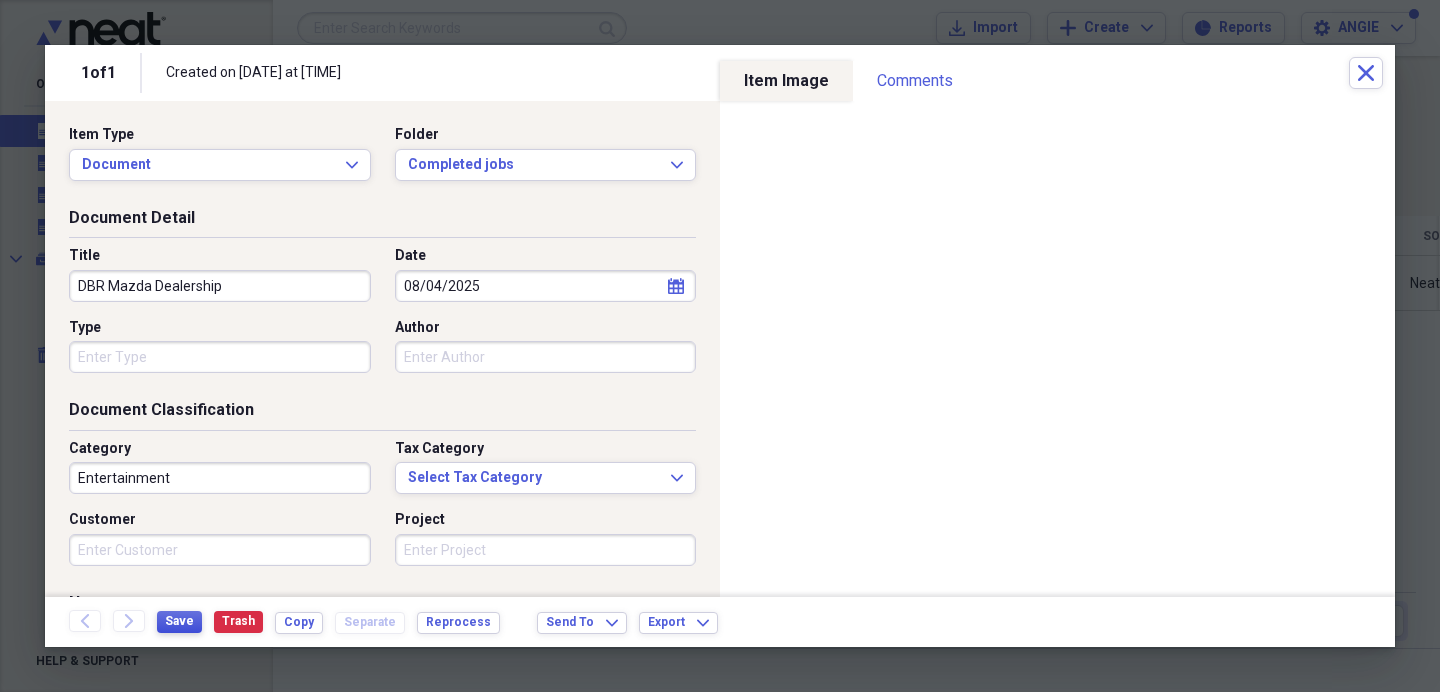 click on "Save" at bounding box center [179, 621] 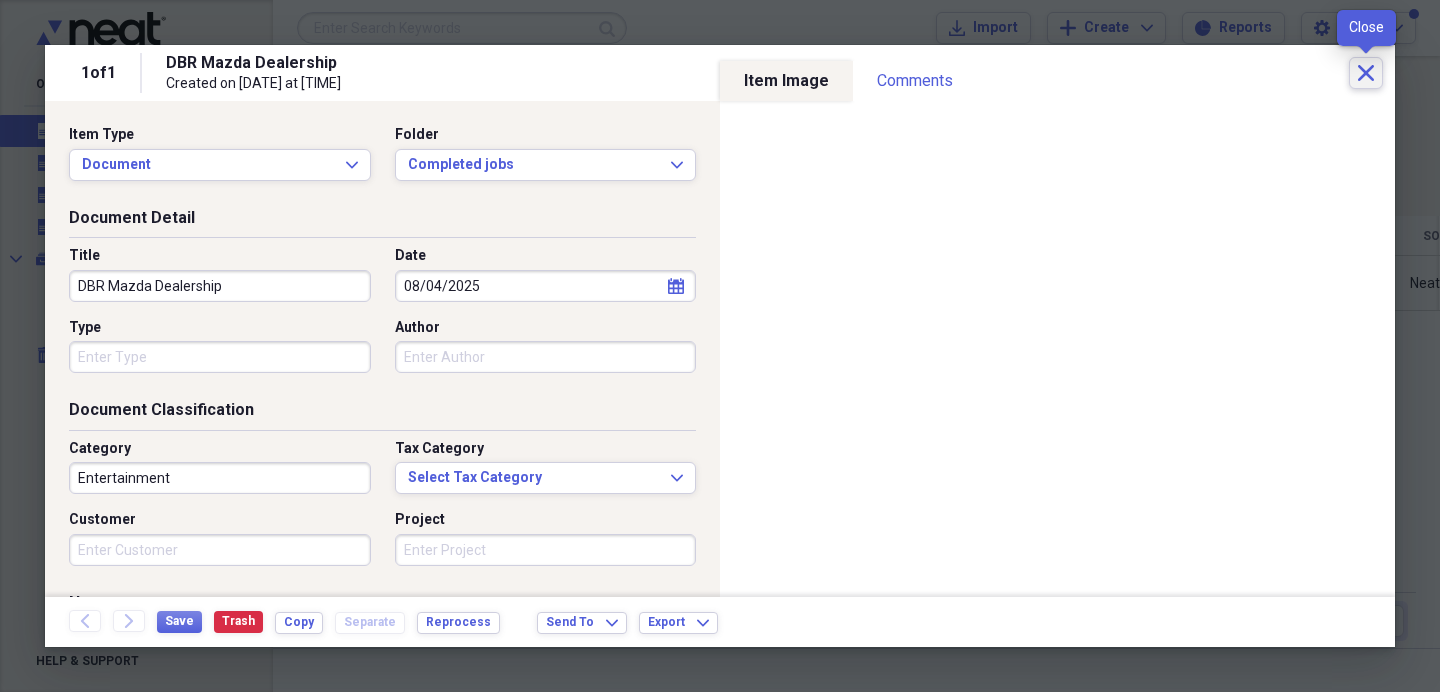 click on "Close" 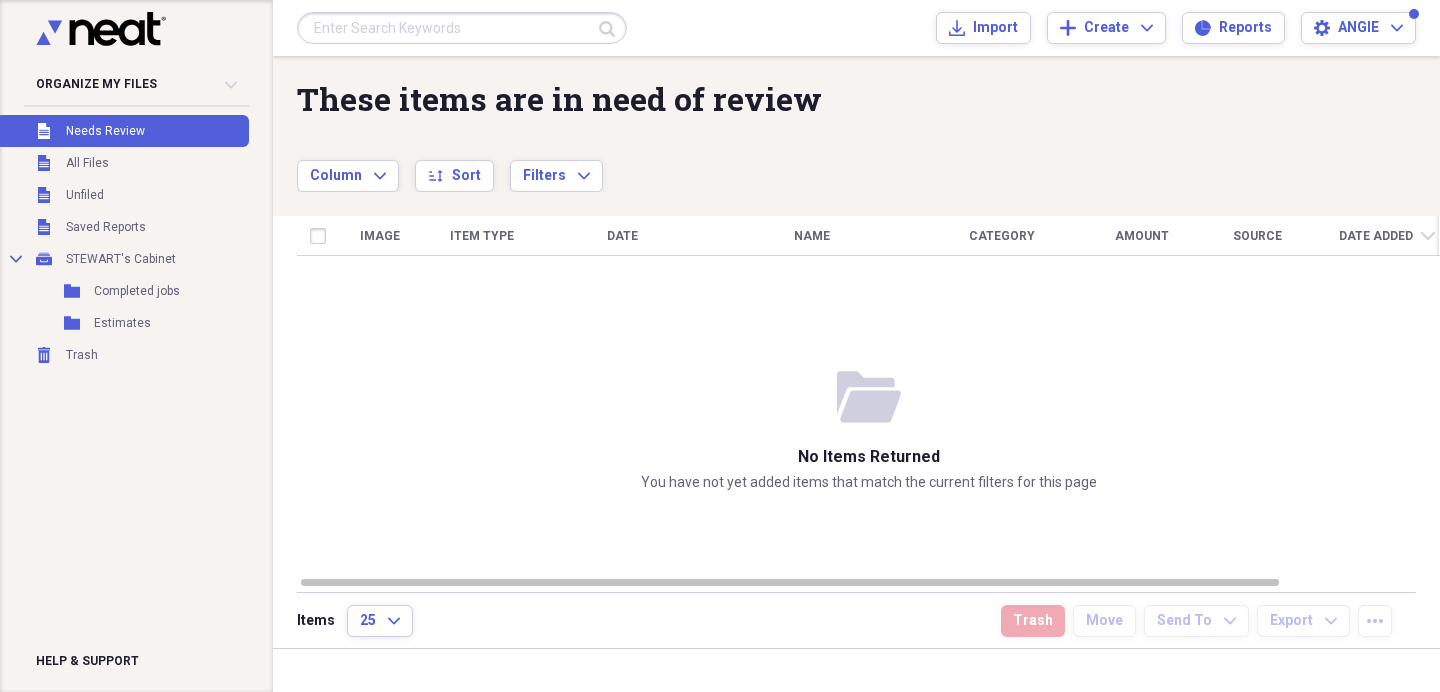 click at bounding box center (462, 28) 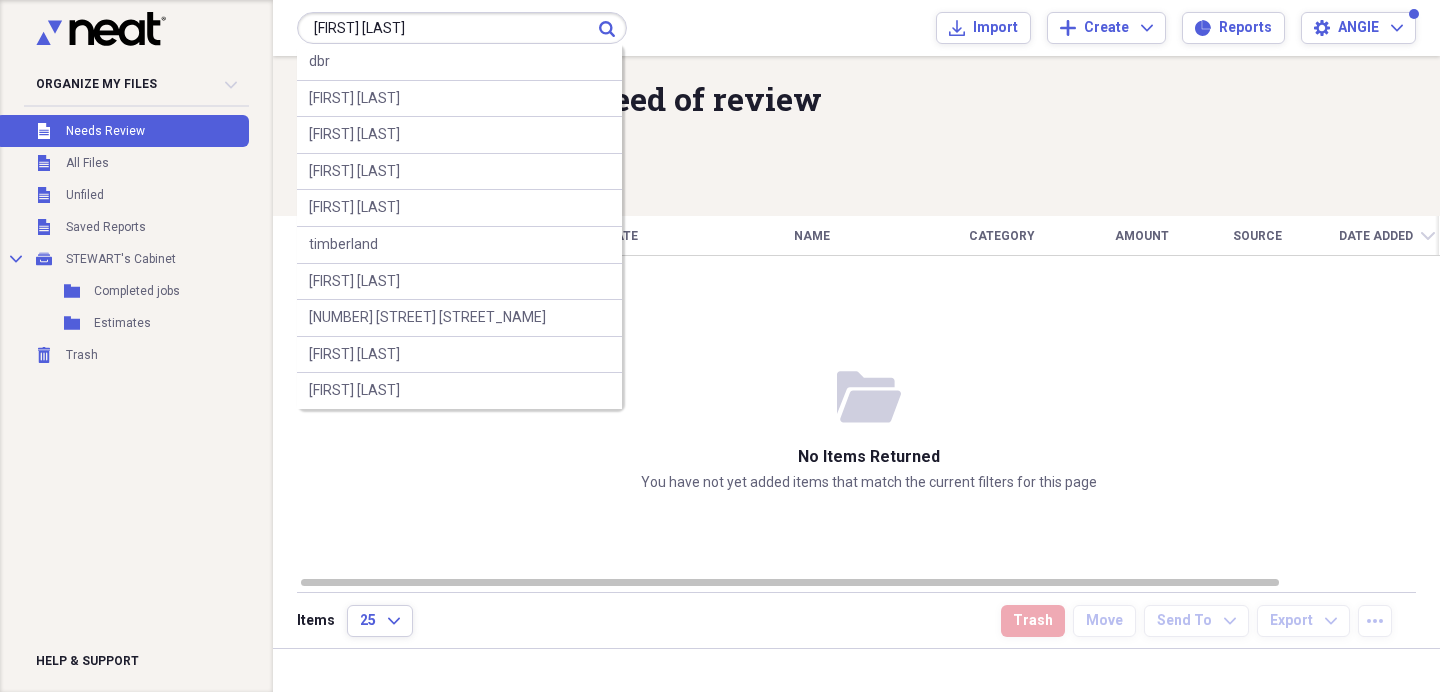 type on "[FIRST] [LAST]" 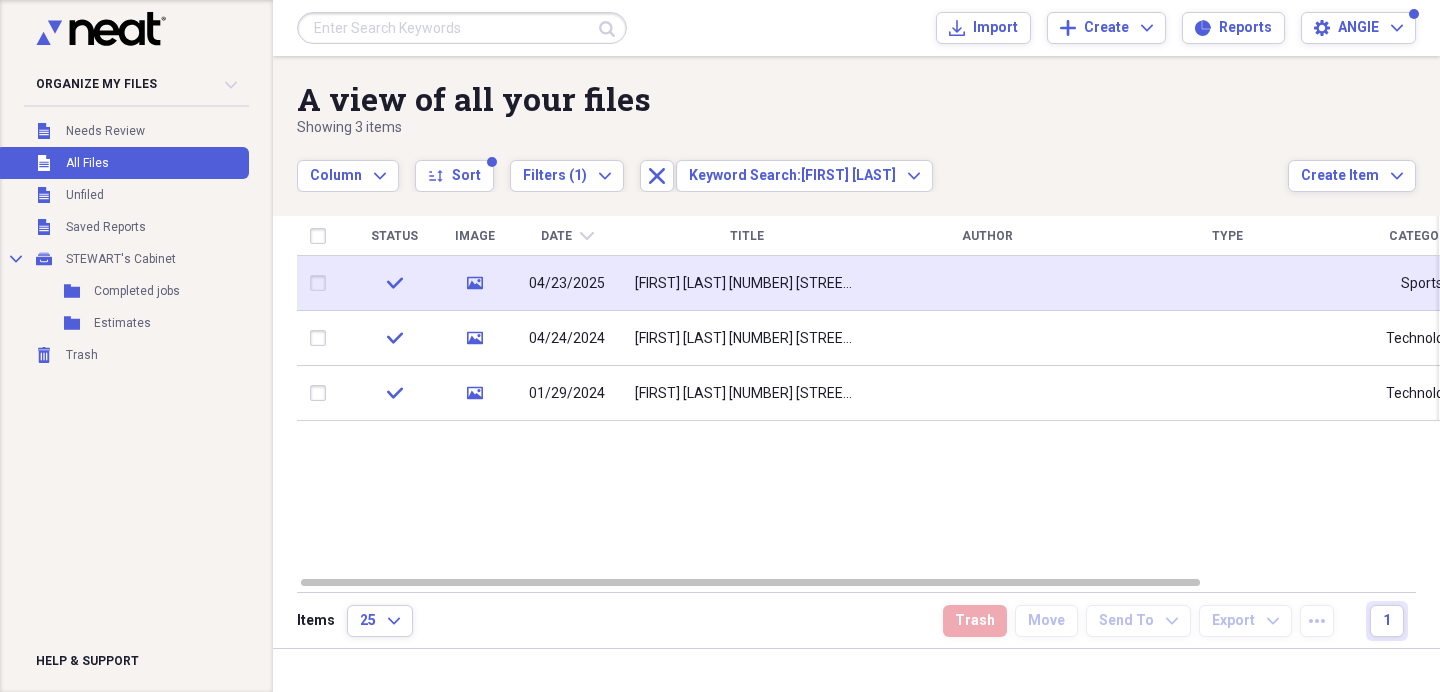 click on "[FIRST] [LAST] [NUMBER] [STREET] [CITY]" at bounding box center [747, 284] 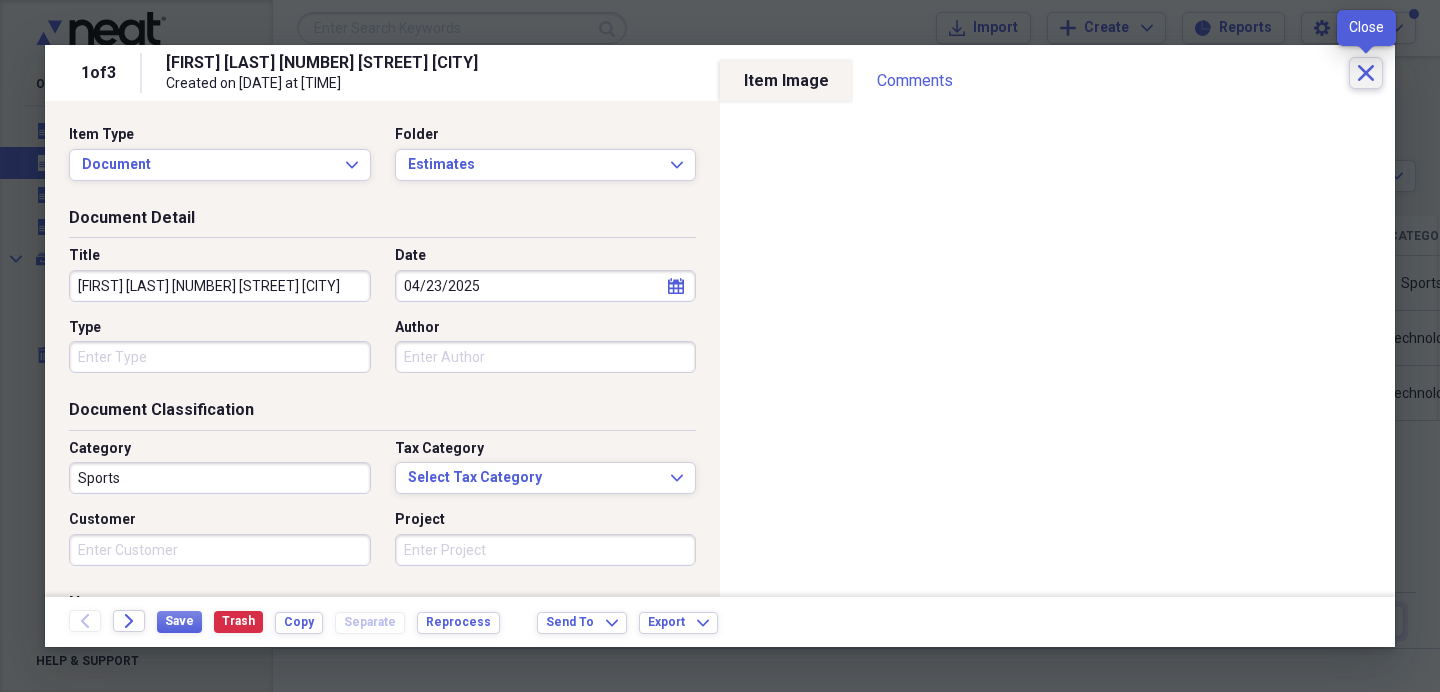 click on "Close" 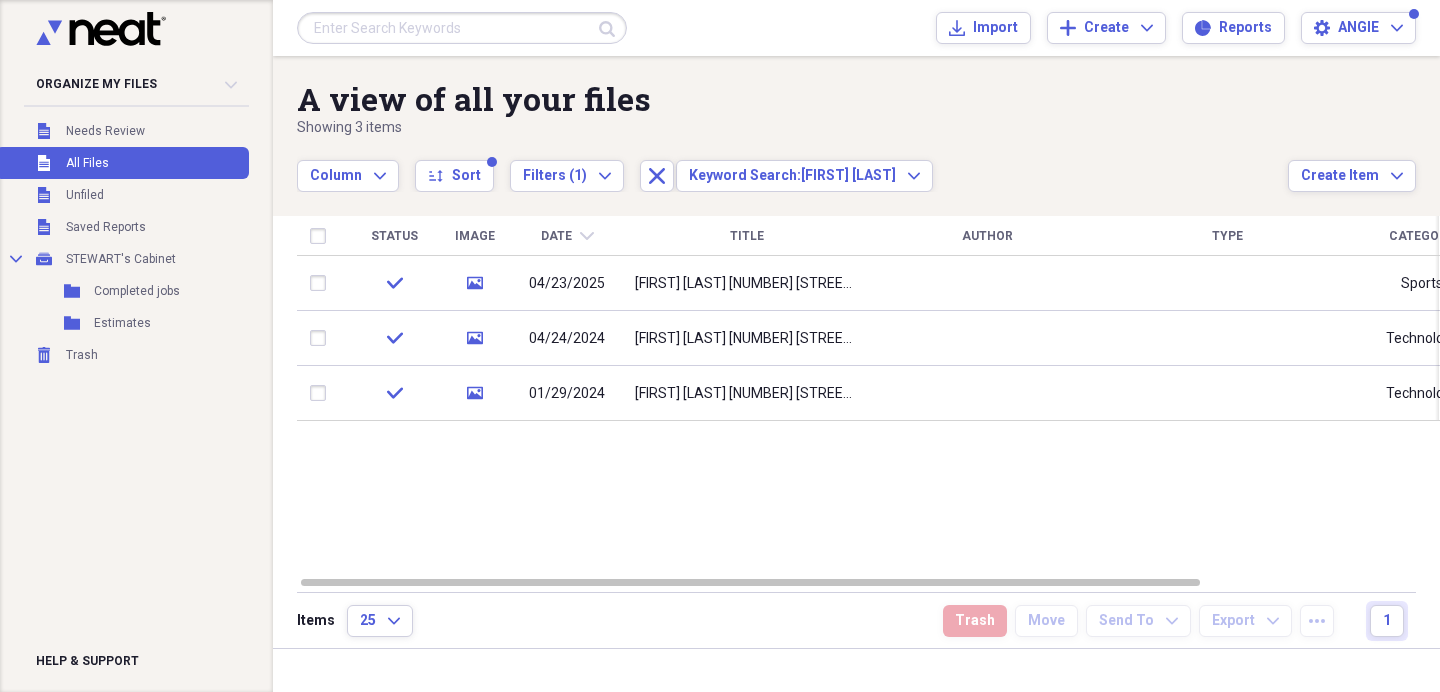 click at bounding box center (462, 28) 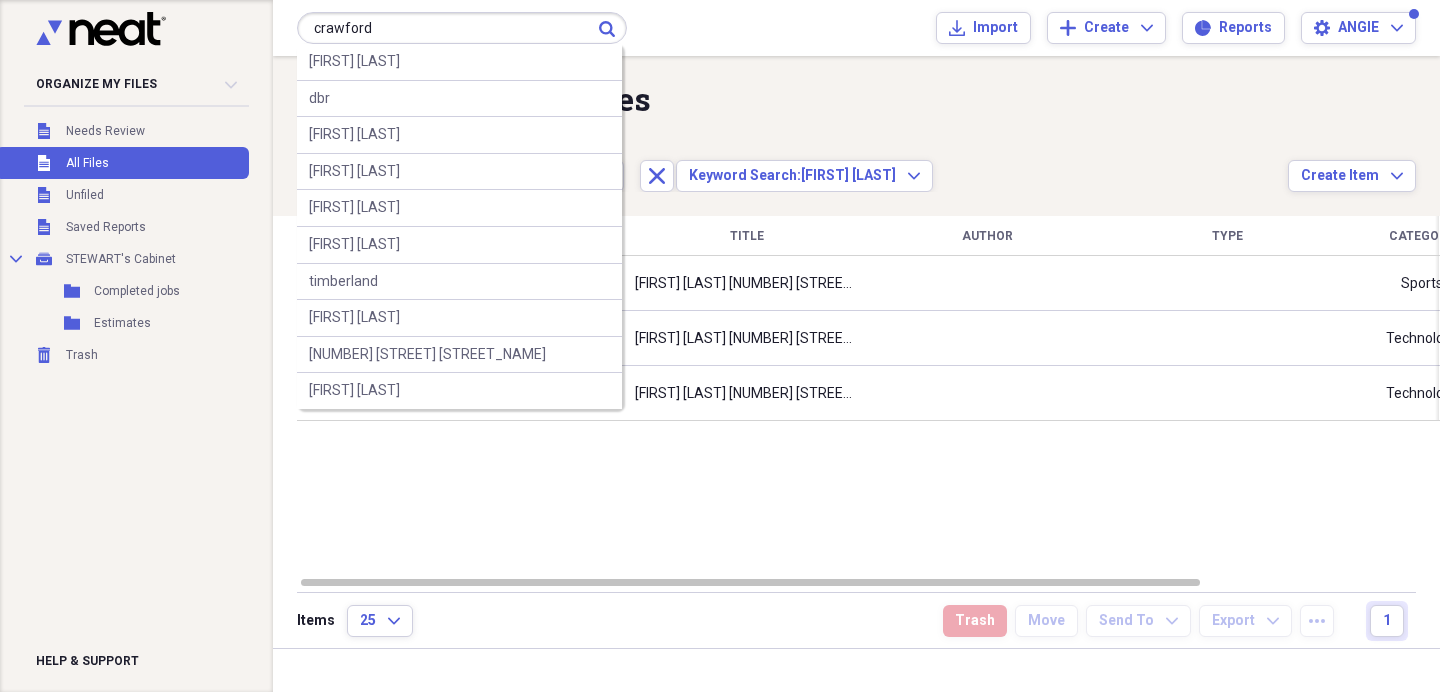 type on "crawford" 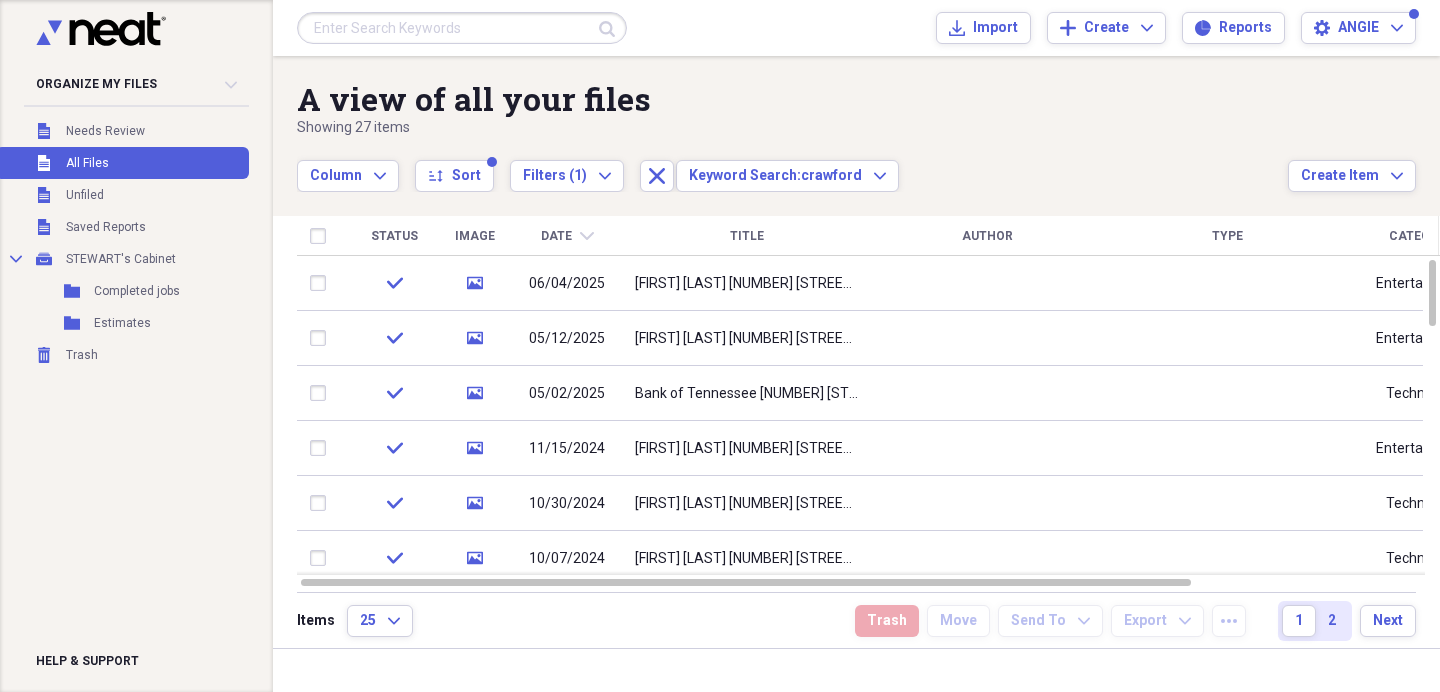 click at bounding box center [462, 28] 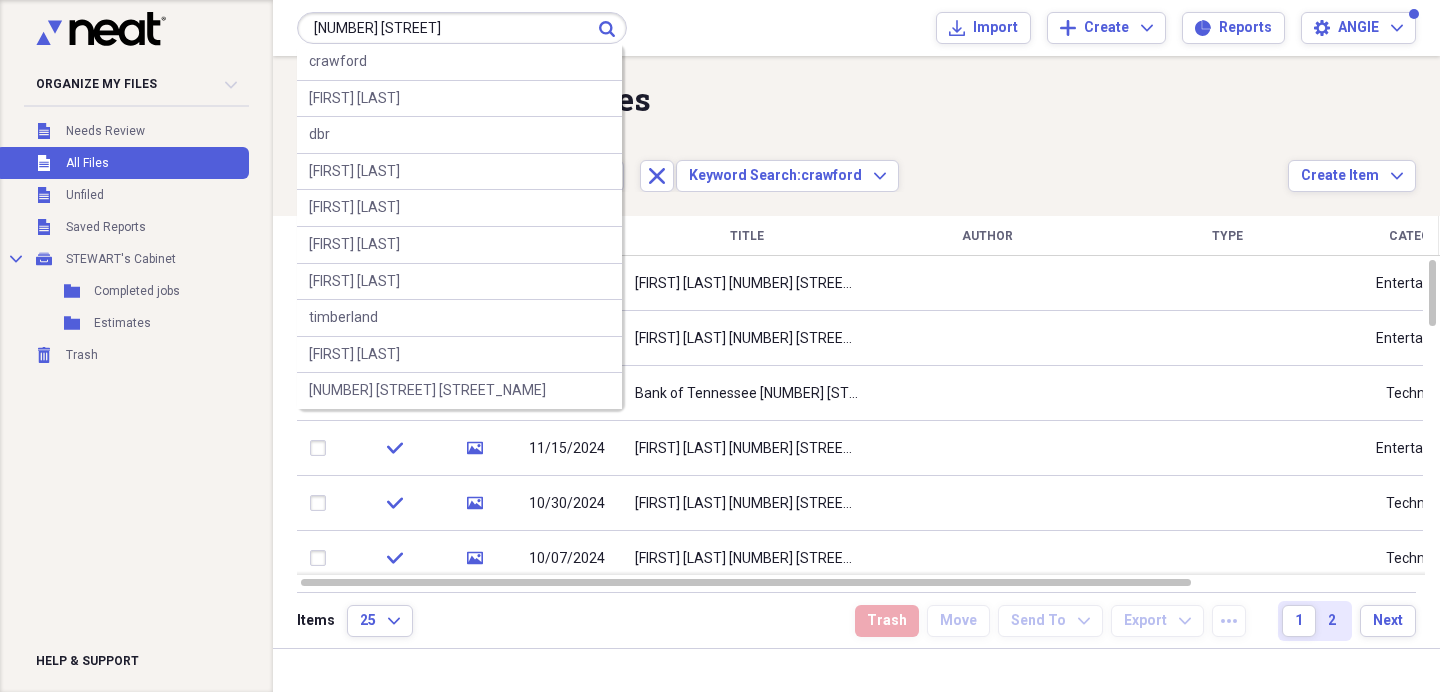 type on "[NUMBER] [STREET]" 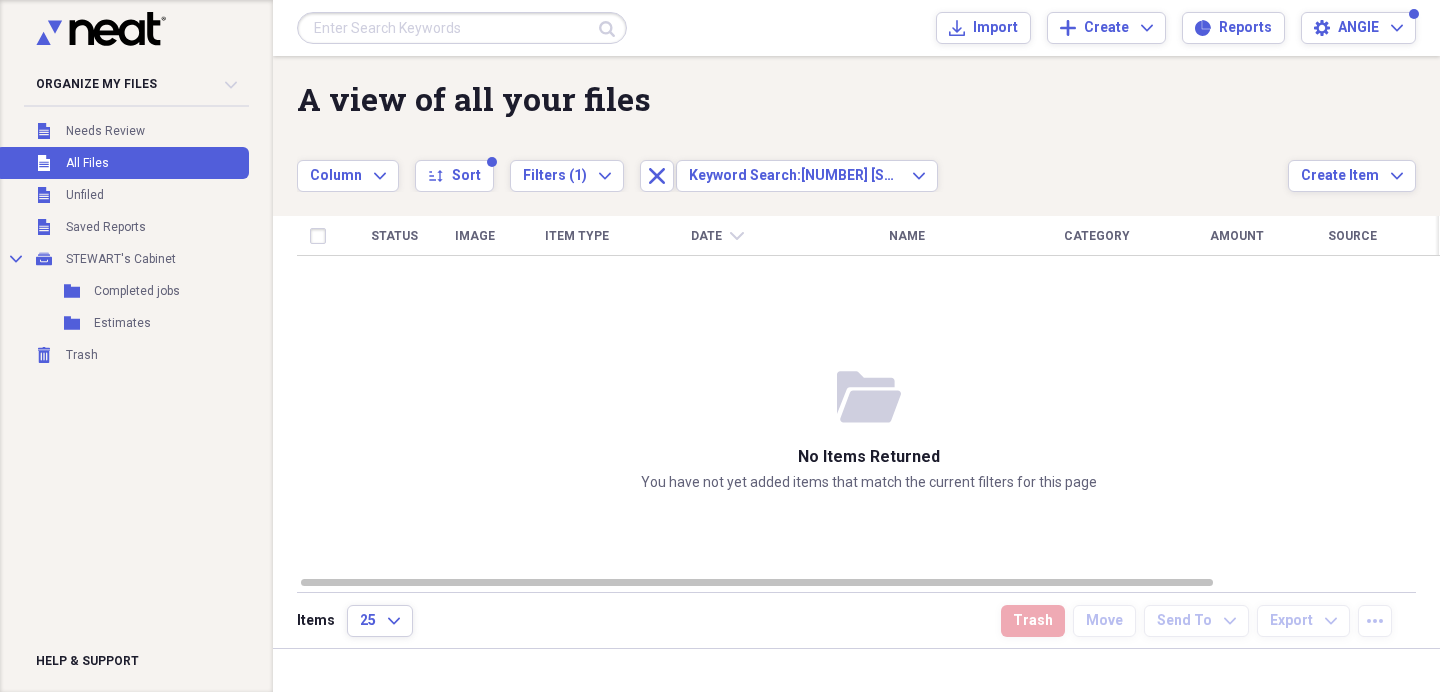 click at bounding box center [462, 28] 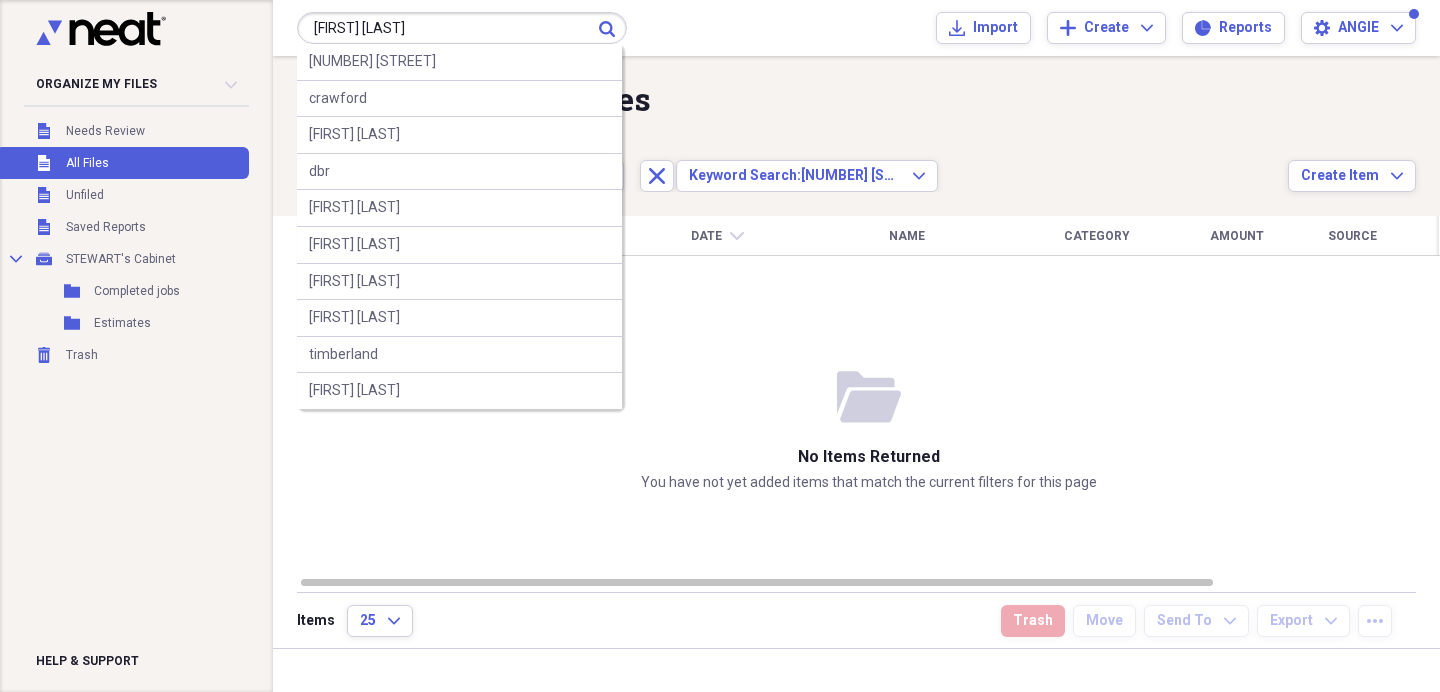 type on "[FIRST] [LAST]" 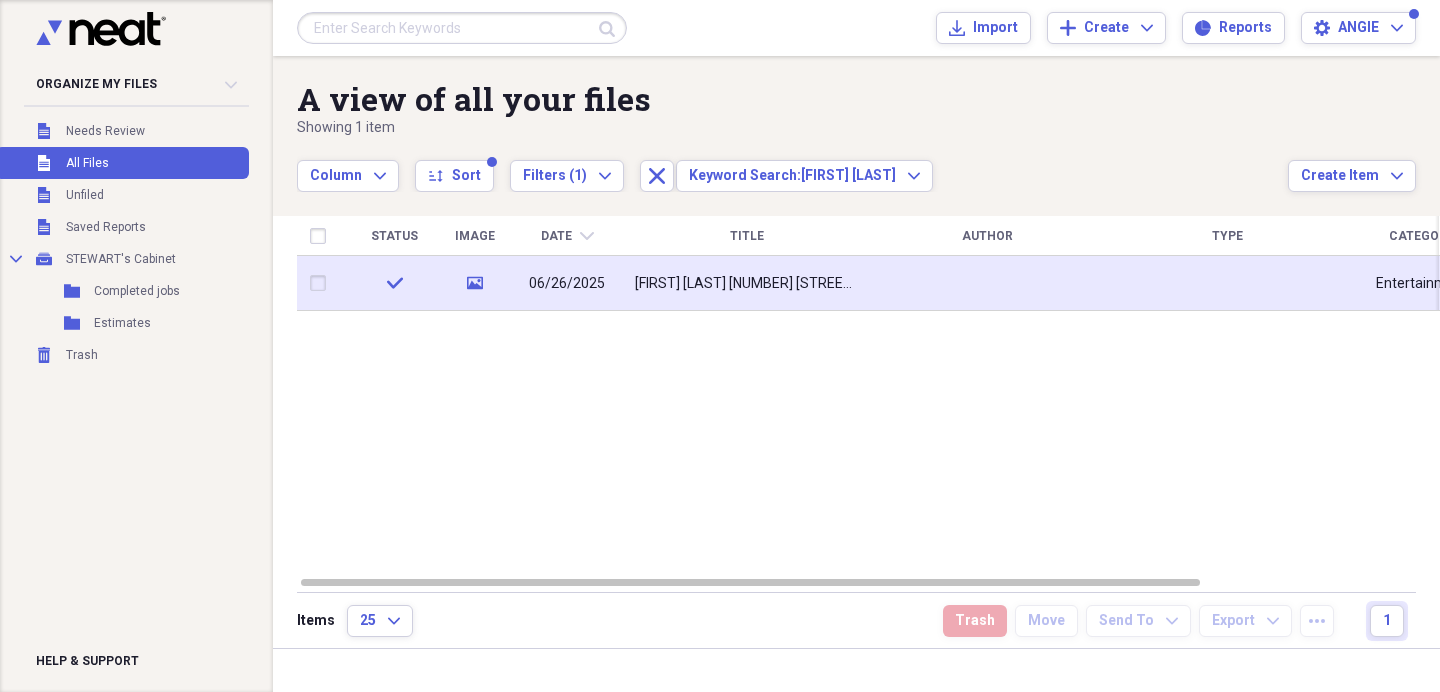 click on "[FIRST] [LAST] [NUMBER] [STREET] [CITY] [PHONE]" at bounding box center (747, 283) 